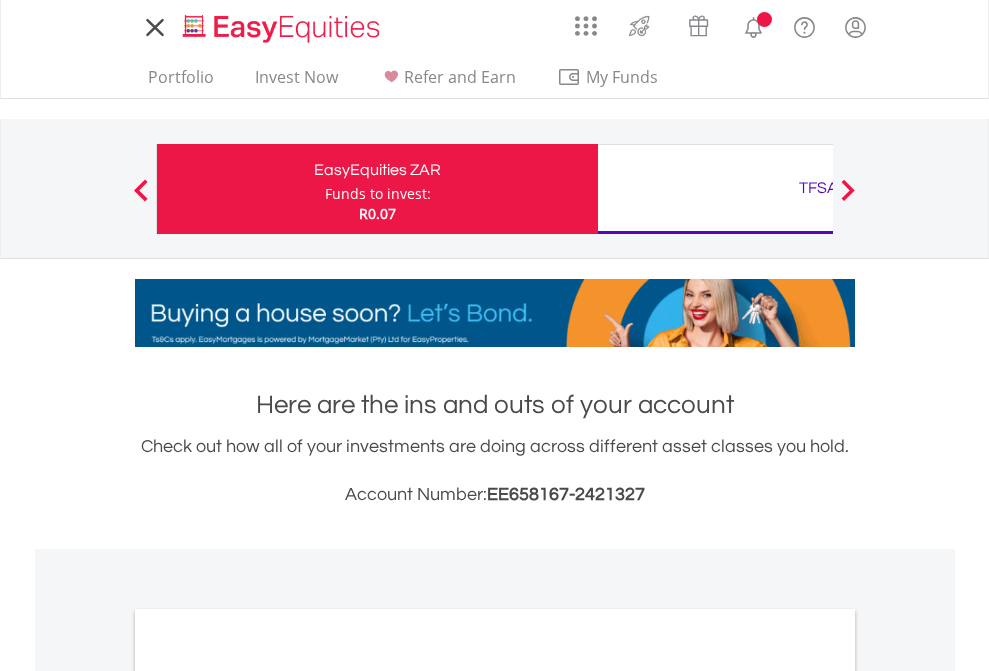 scroll, scrollTop: 0, scrollLeft: 0, axis: both 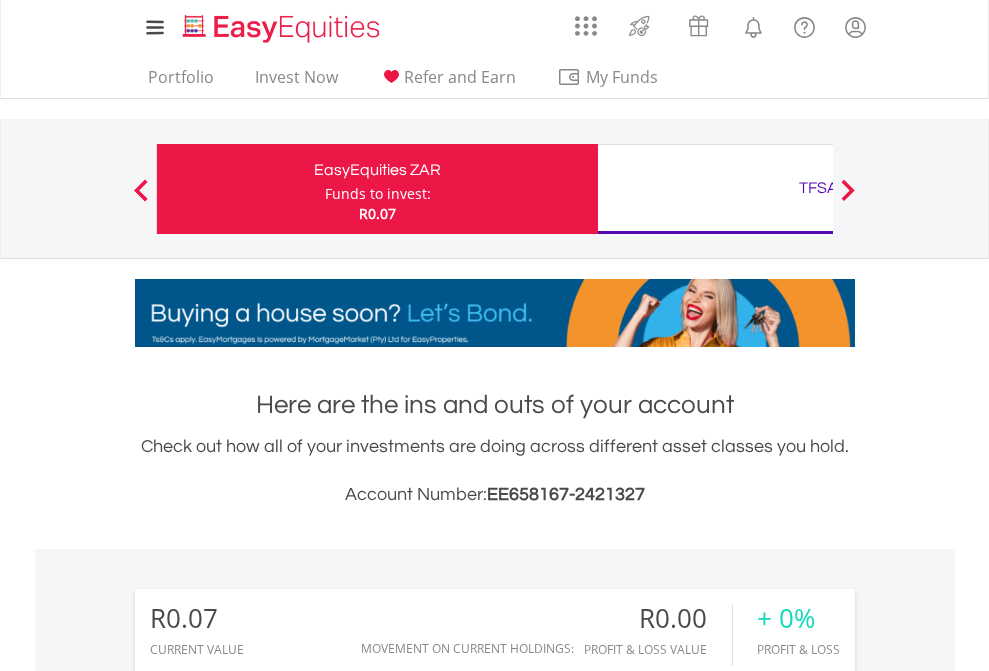 click on "Funds to invest:" at bounding box center (378, 194) 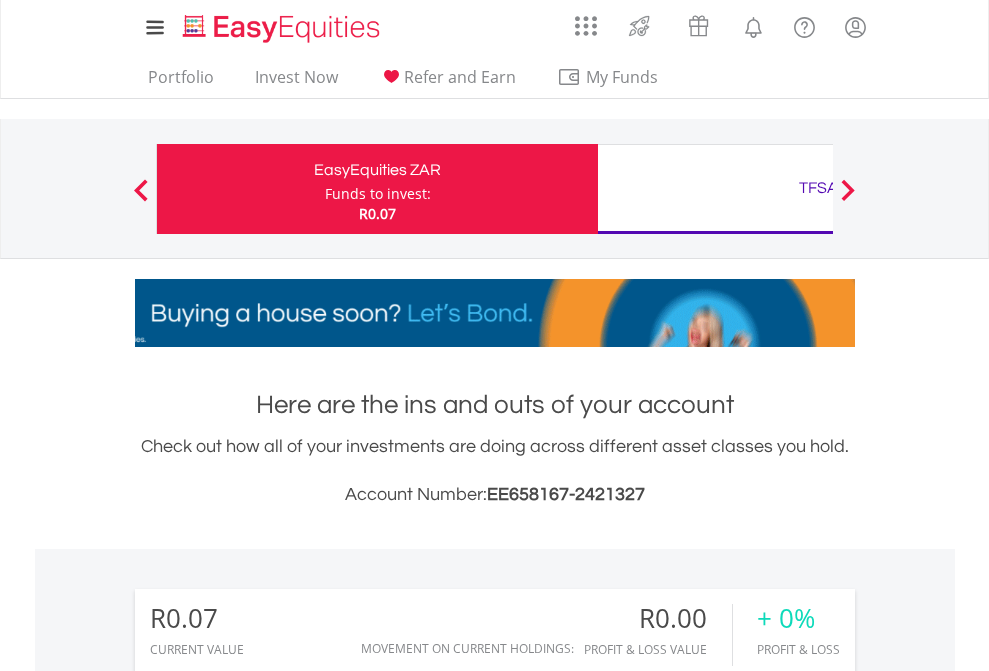 scroll, scrollTop: 999808, scrollLeft: 999687, axis: both 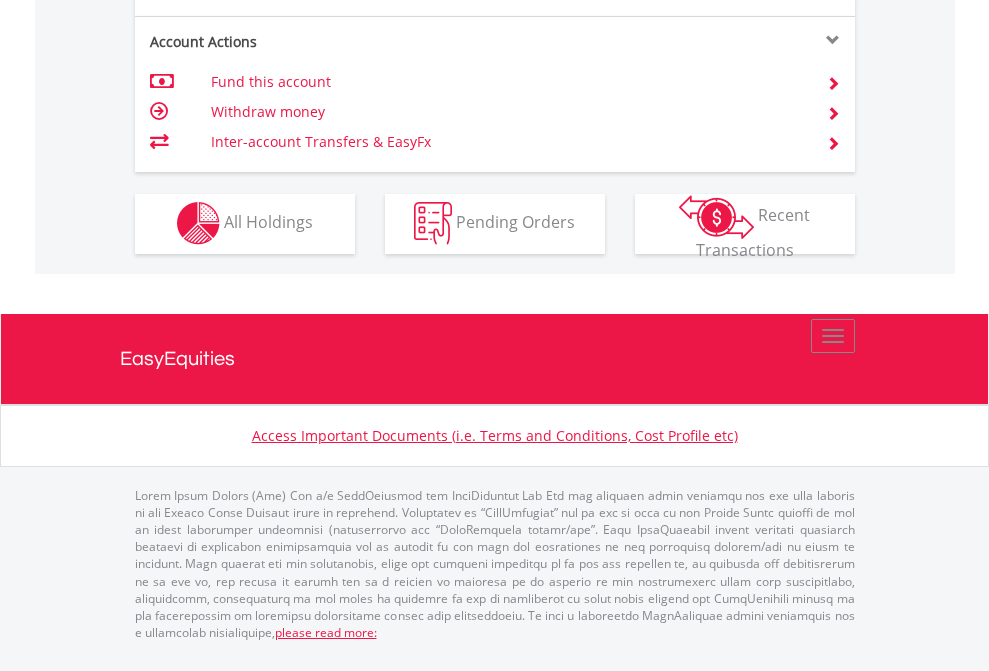 click on "Investment types" at bounding box center (706, -353) 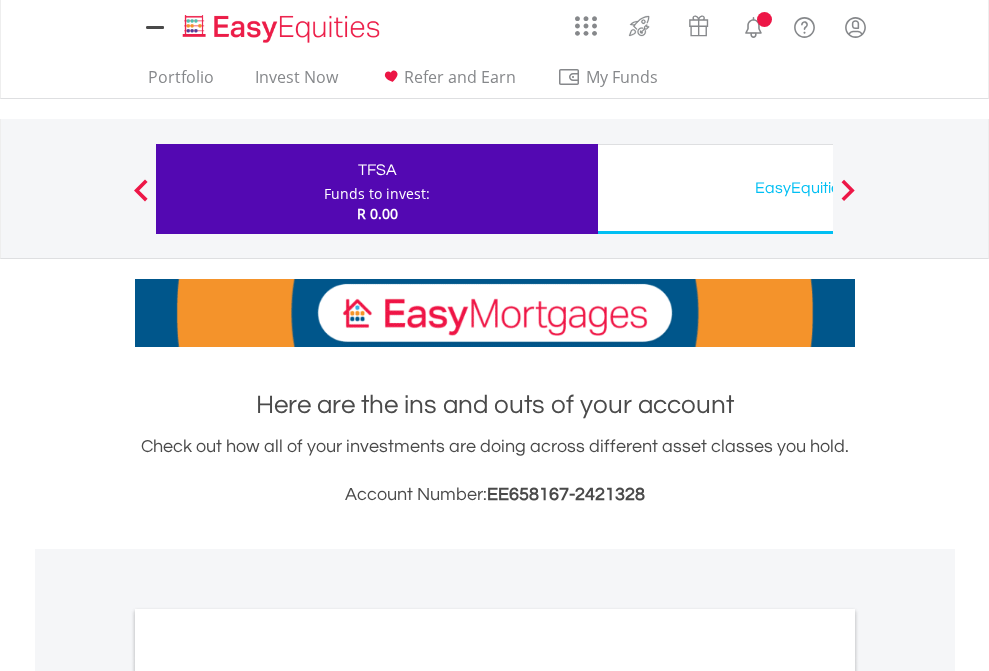 scroll, scrollTop: 0, scrollLeft: 0, axis: both 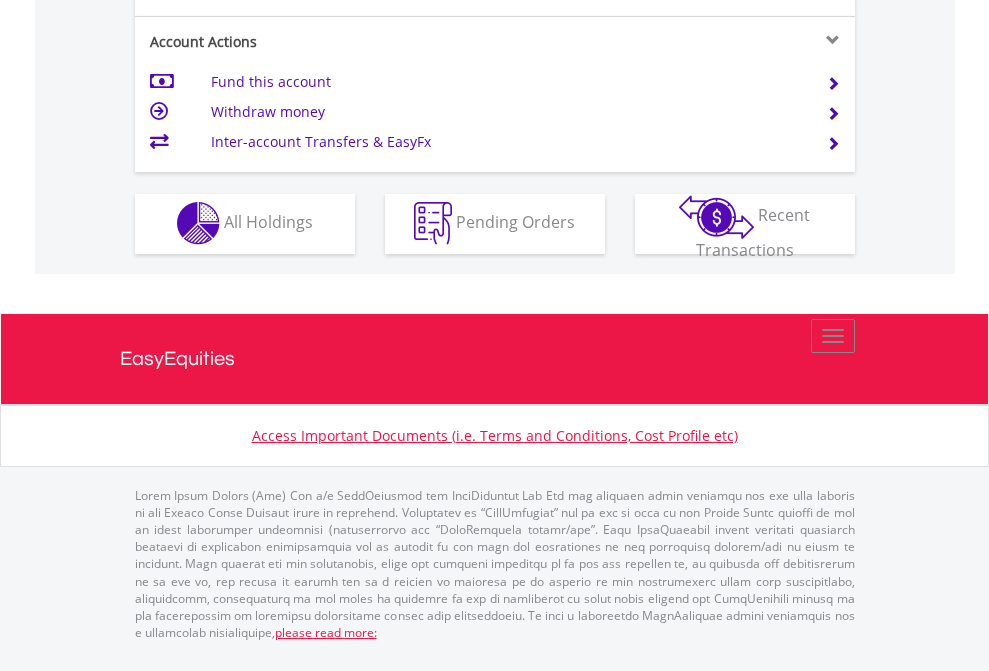 click on "Investment types" at bounding box center (706, -353) 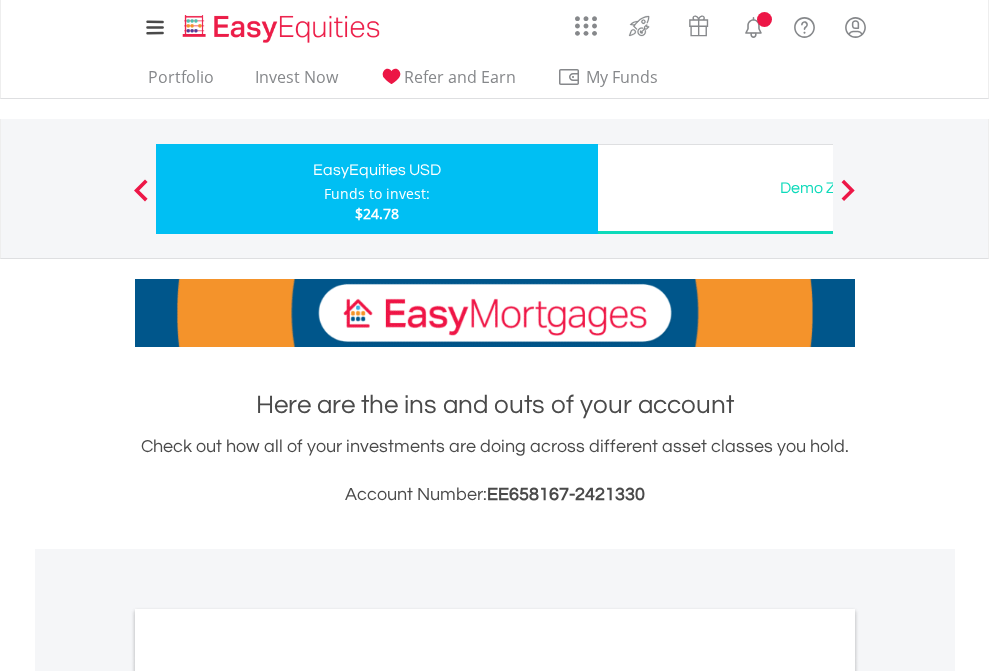 scroll, scrollTop: 0, scrollLeft: 0, axis: both 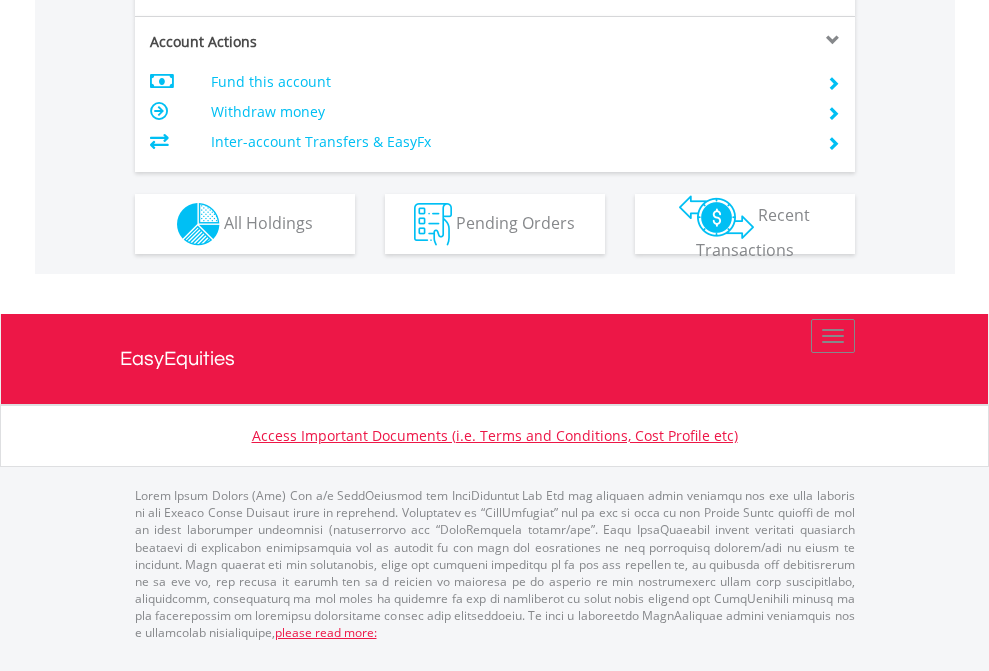 click on "Investment types" at bounding box center (706, -337) 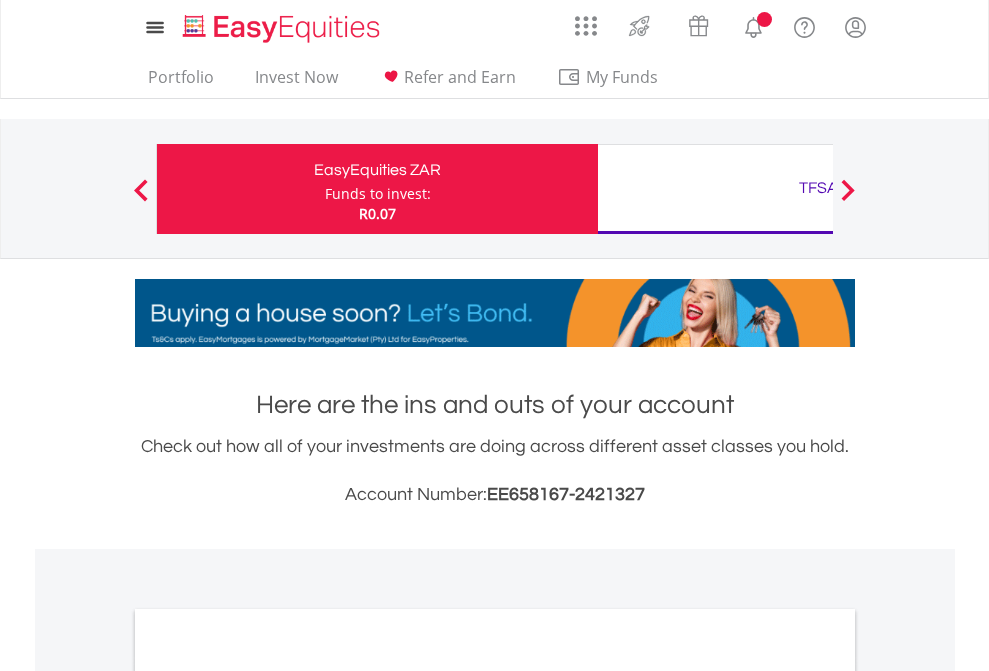 scroll, scrollTop: 0, scrollLeft: 0, axis: both 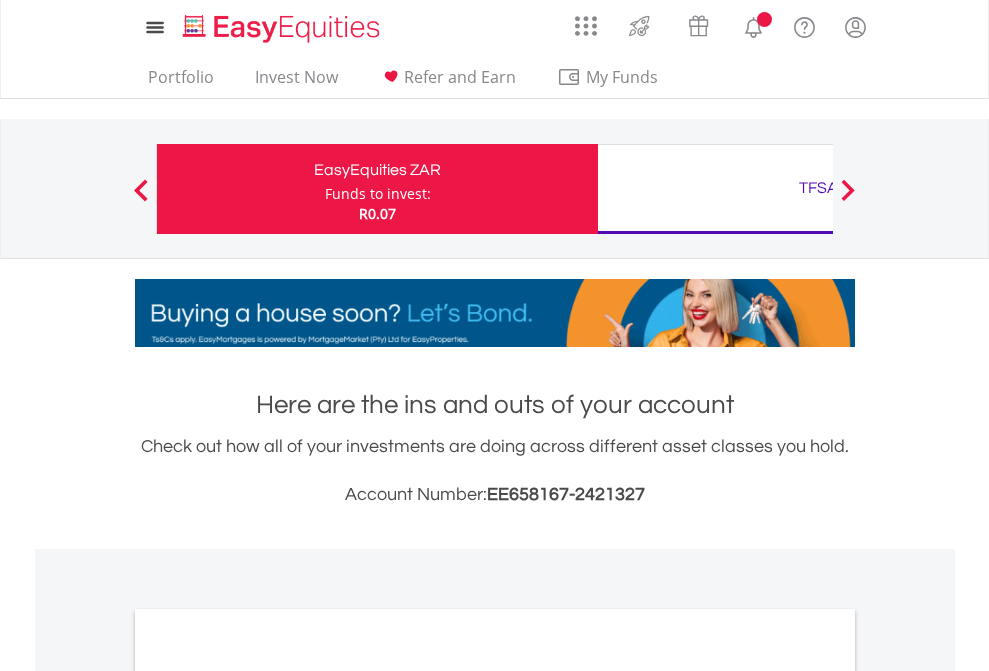 click on "All Holdings" at bounding box center [268, 1096] 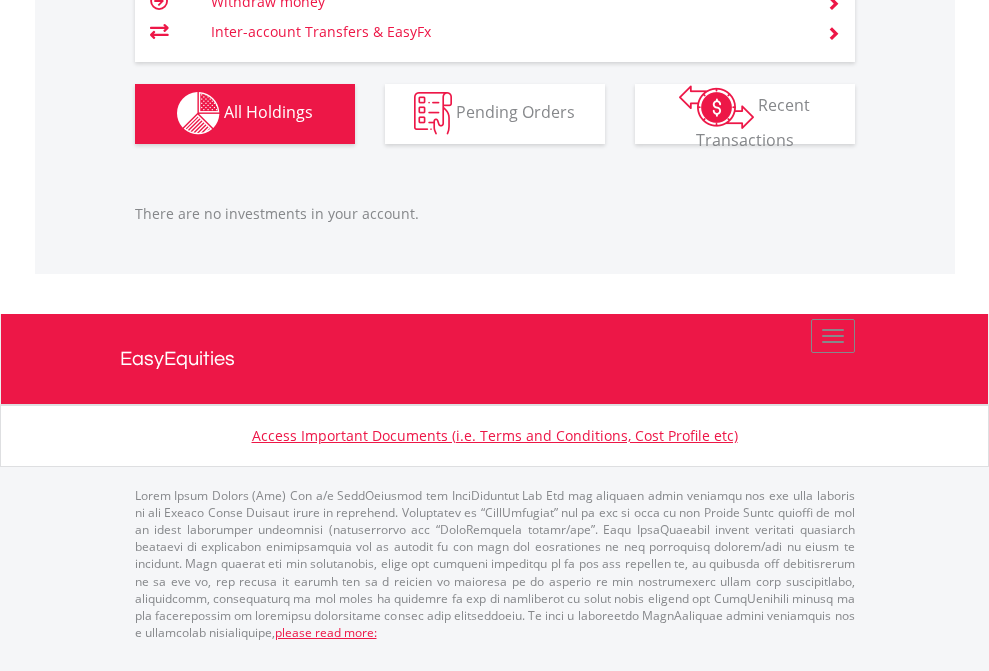 scroll, scrollTop: 1980, scrollLeft: 0, axis: vertical 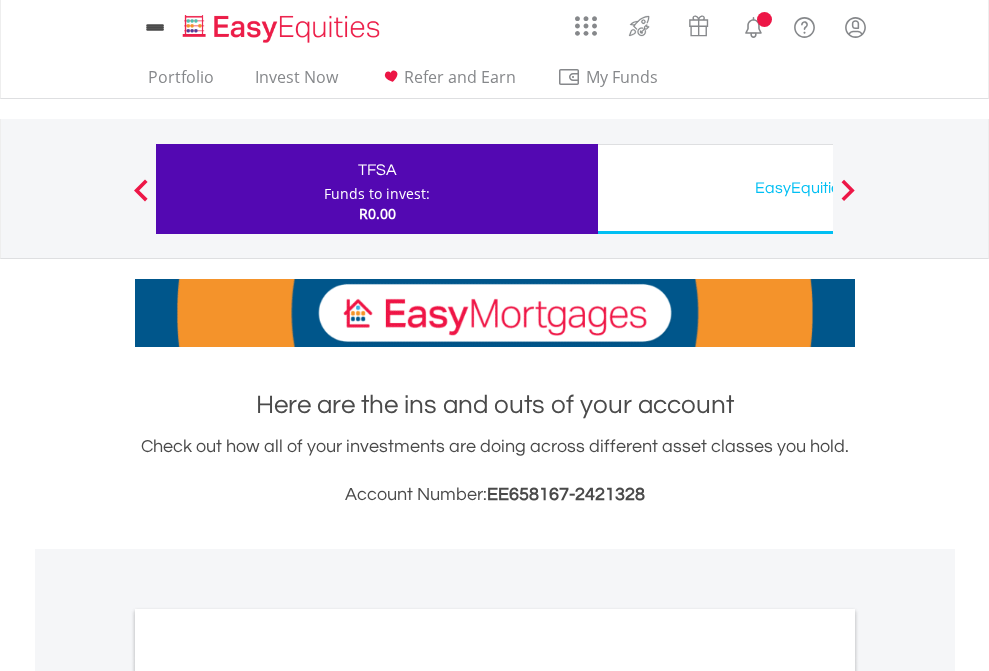 click on "All Holdings" at bounding box center (268, 1096) 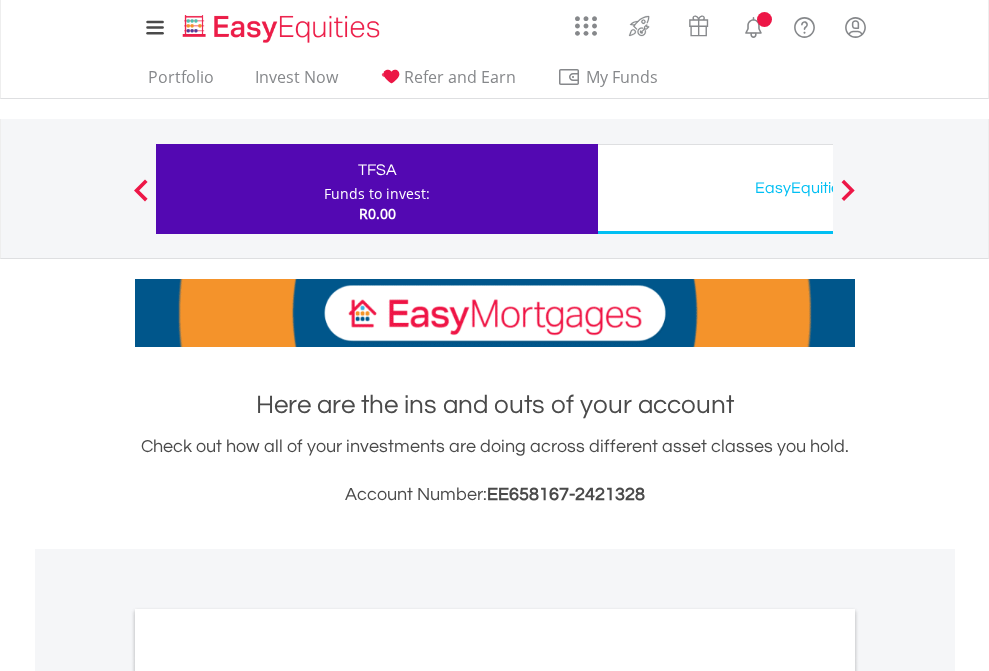 scroll, scrollTop: 1202, scrollLeft: 0, axis: vertical 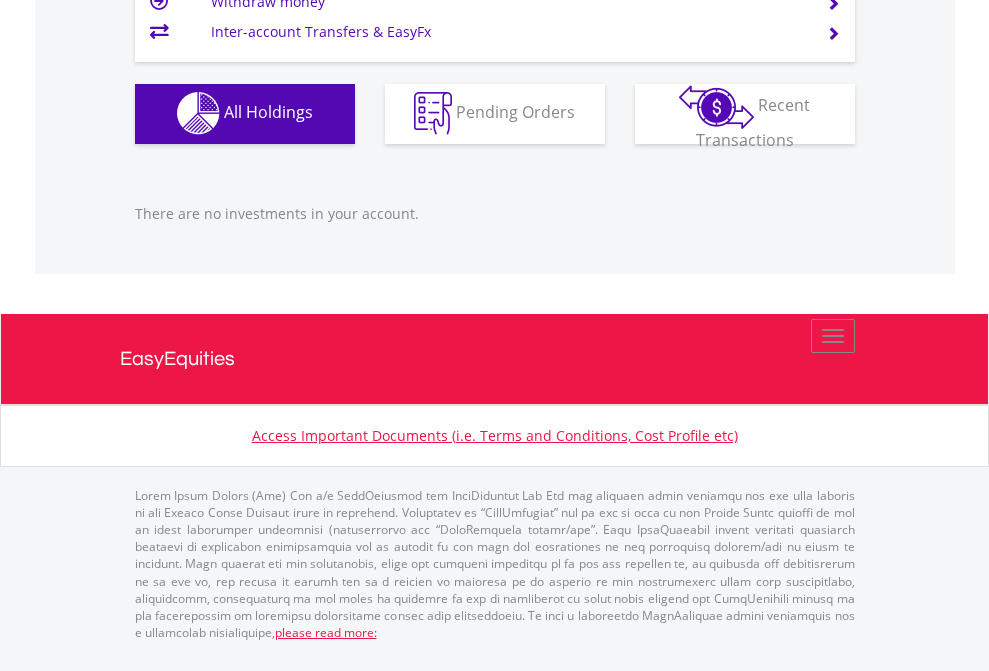click on "EasyEquities USD" at bounding box center (818, -1142) 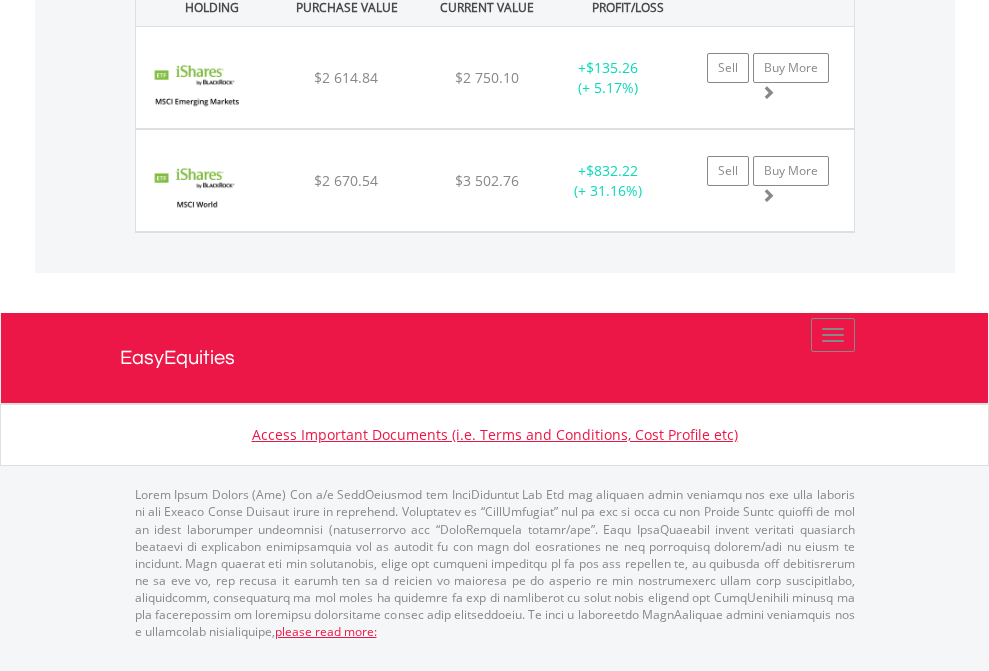 scroll, scrollTop: 2225, scrollLeft: 0, axis: vertical 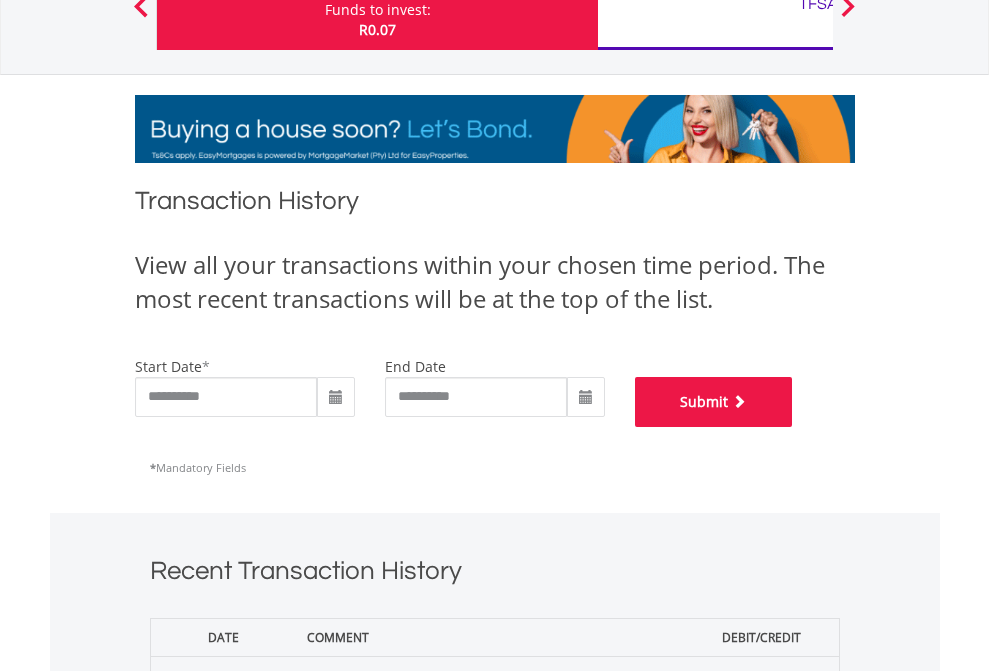 click on "Submit" at bounding box center [714, 402] 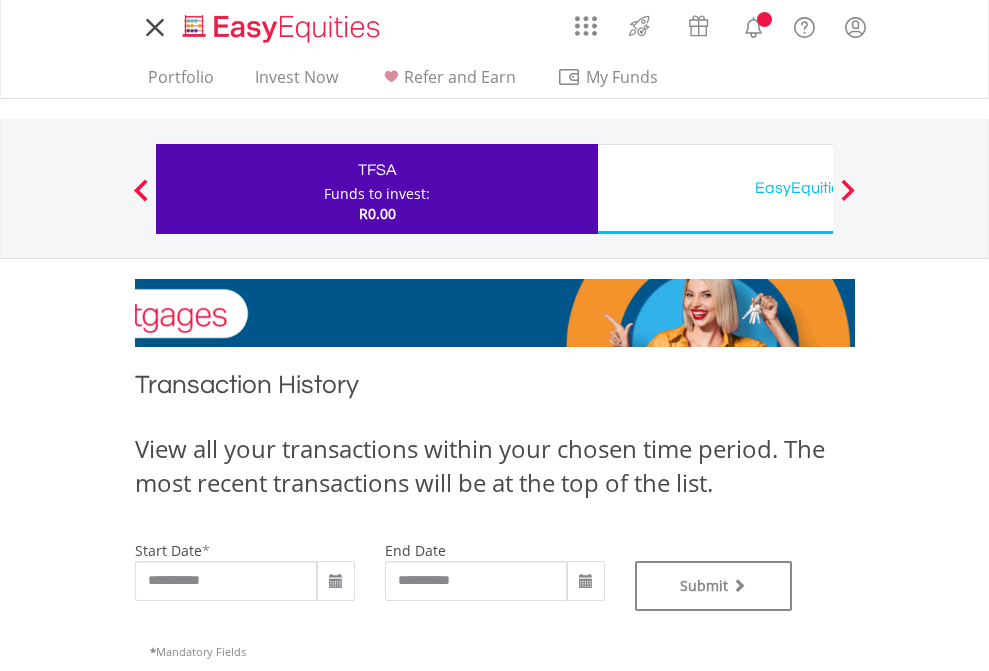 scroll, scrollTop: 0, scrollLeft: 0, axis: both 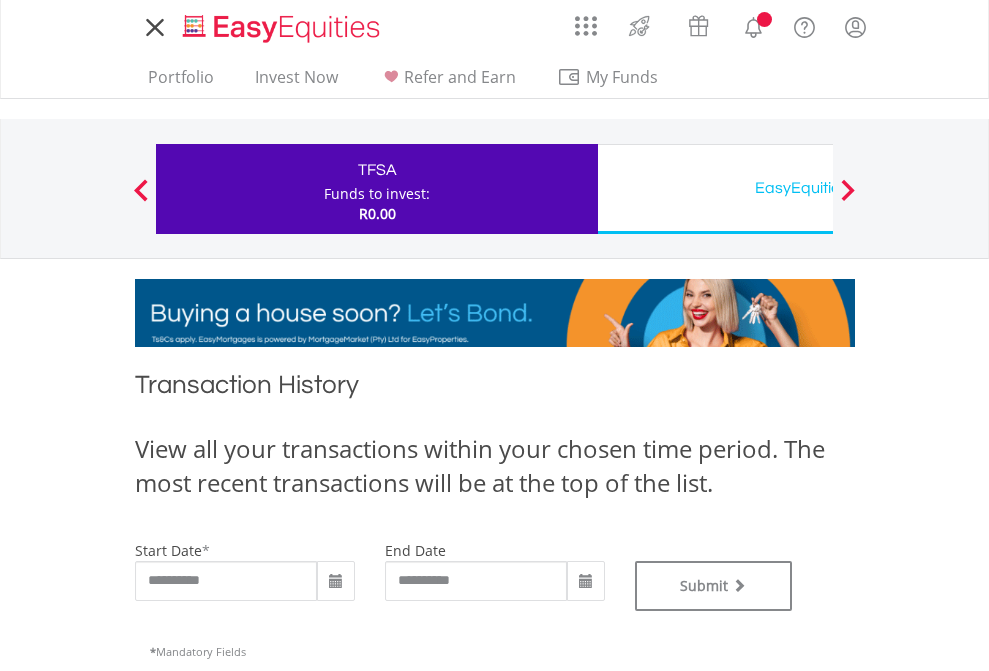 type on "**********" 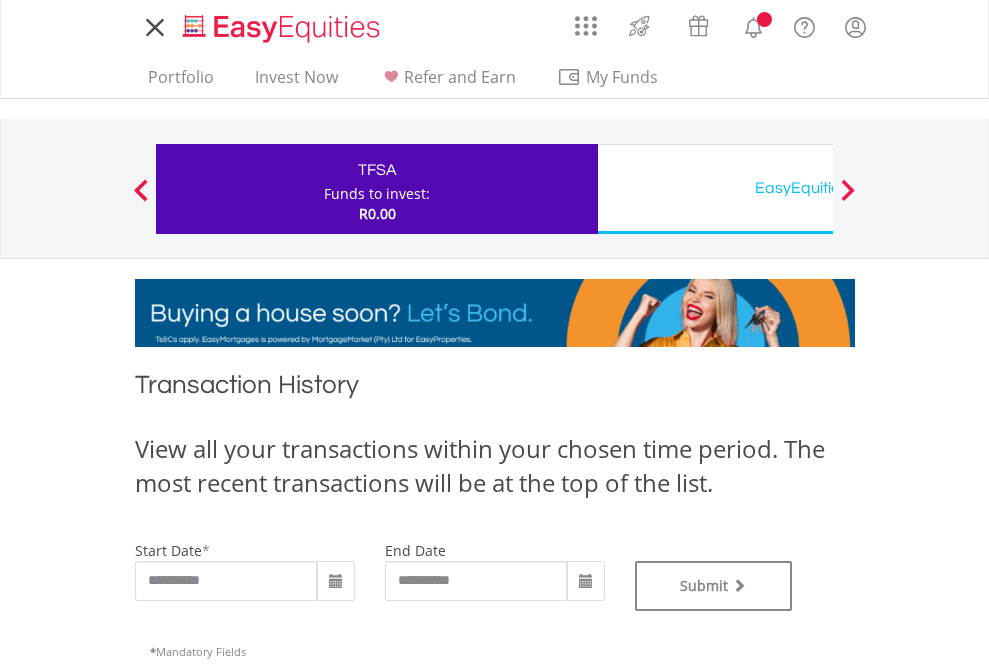 type on "**********" 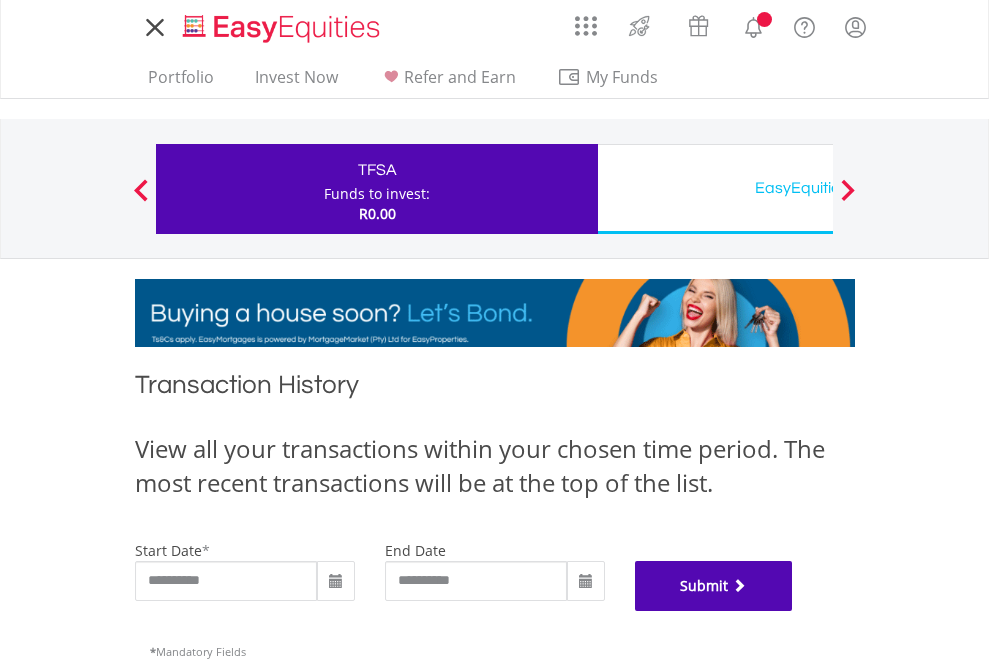 click on "Submit" at bounding box center (714, 586) 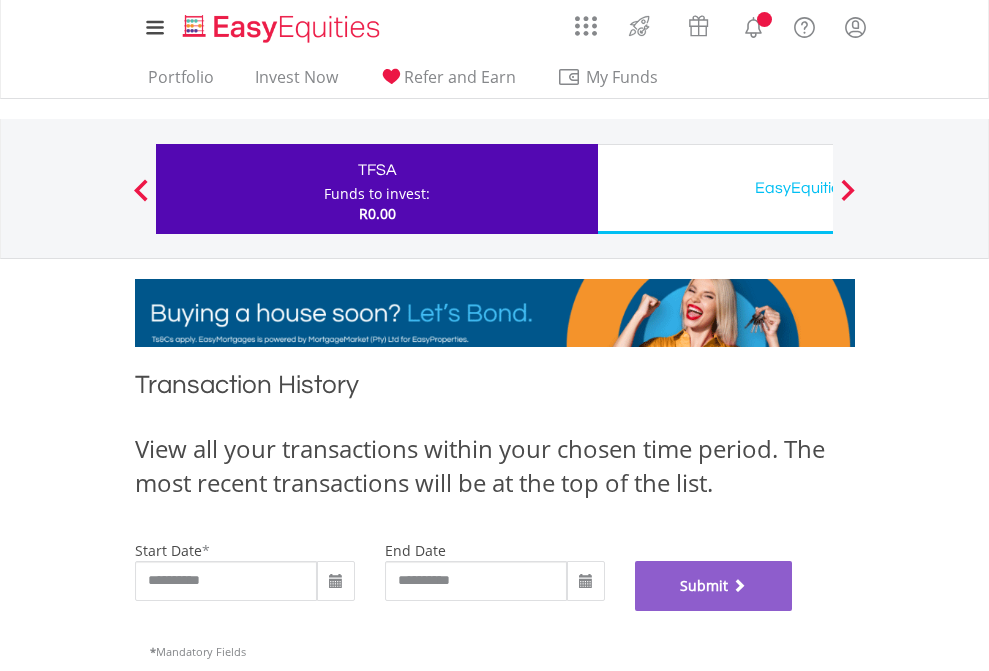 scroll, scrollTop: 811, scrollLeft: 0, axis: vertical 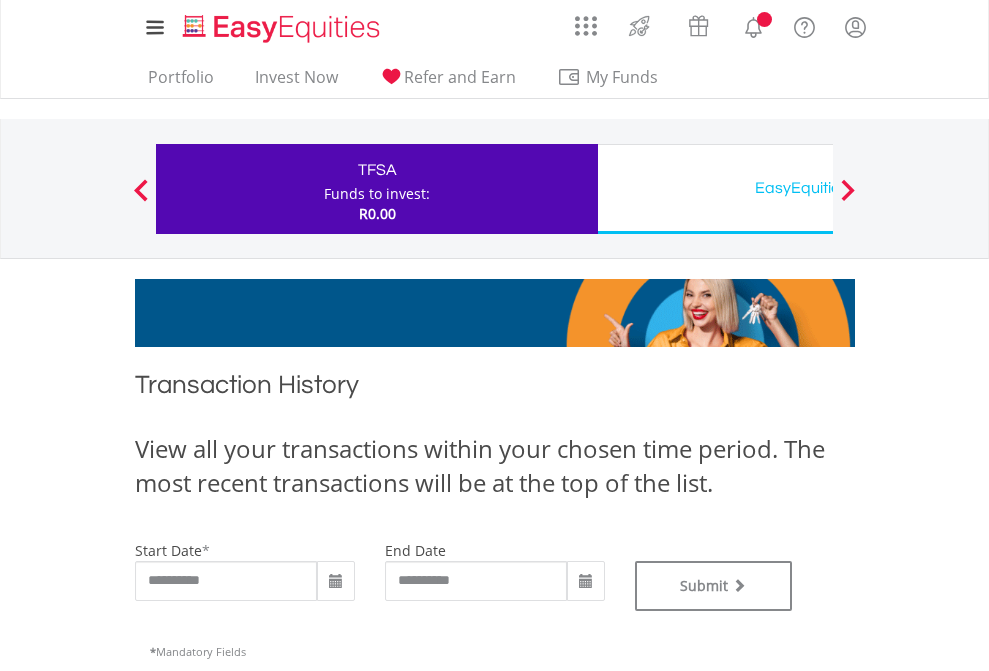 click on "EasyEquities USD" at bounding box center [818, 188] 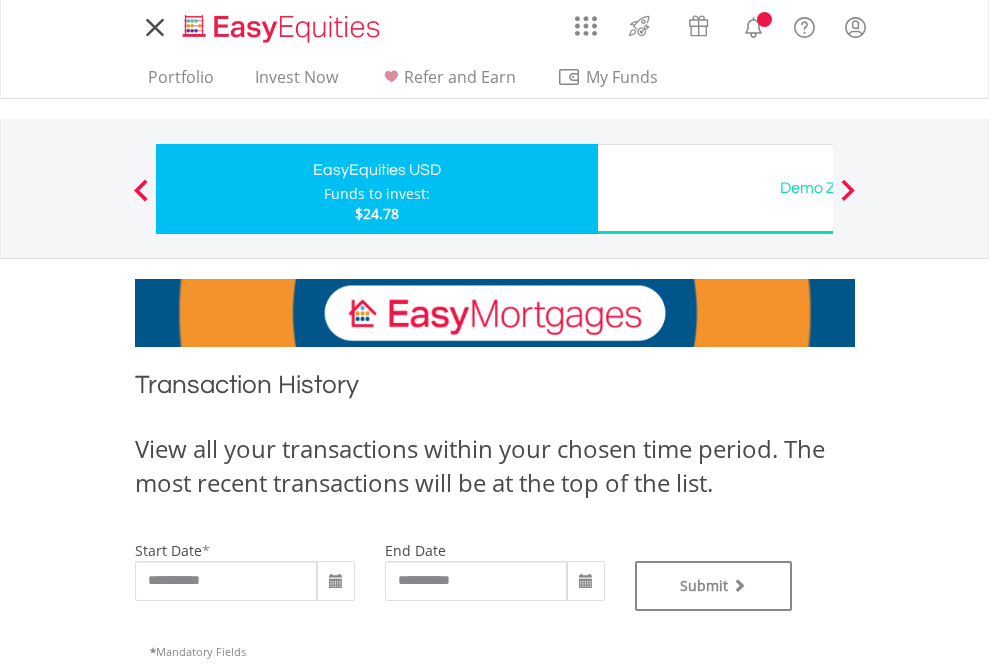 scroll, scrollTop: 0, scrollLeft: 0, axis: both 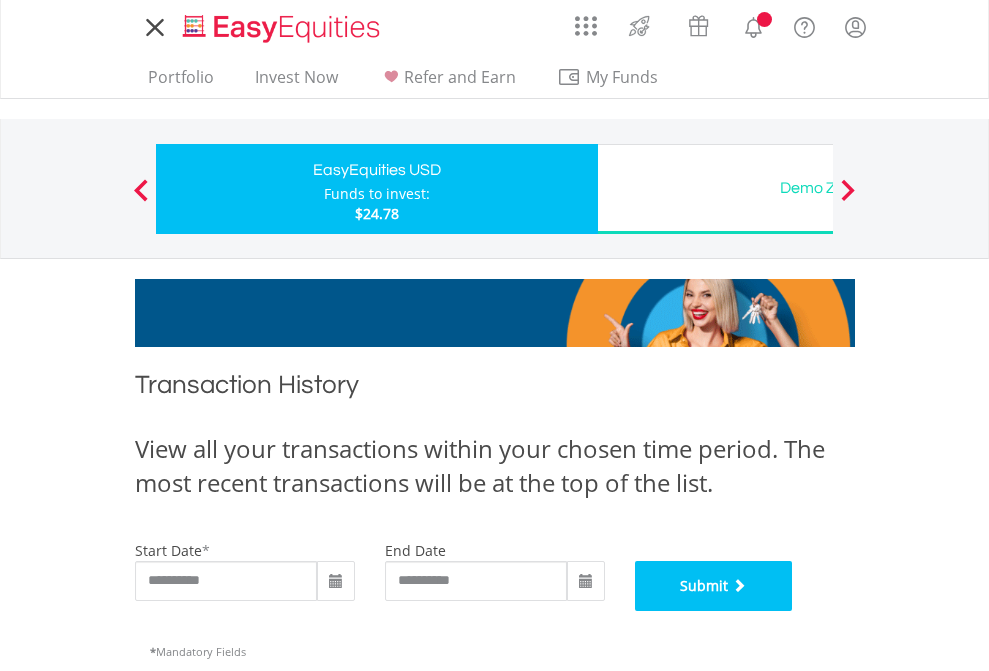 click on "Submit" at bounding box center [714, 586] 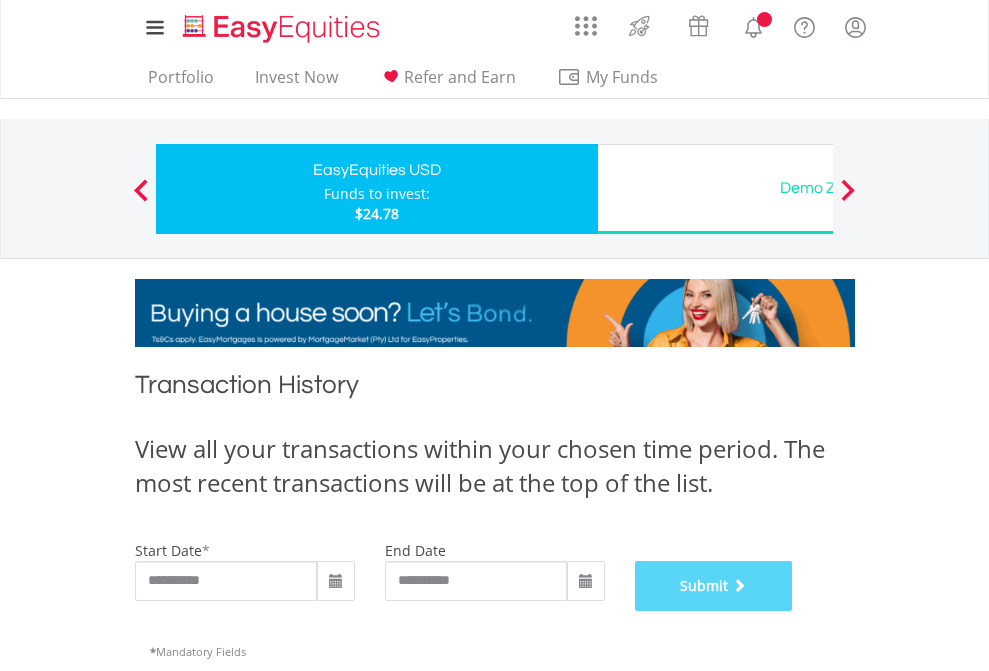 scroll, scrollTop: 811, scrollLeft: 0, axis: vertical 